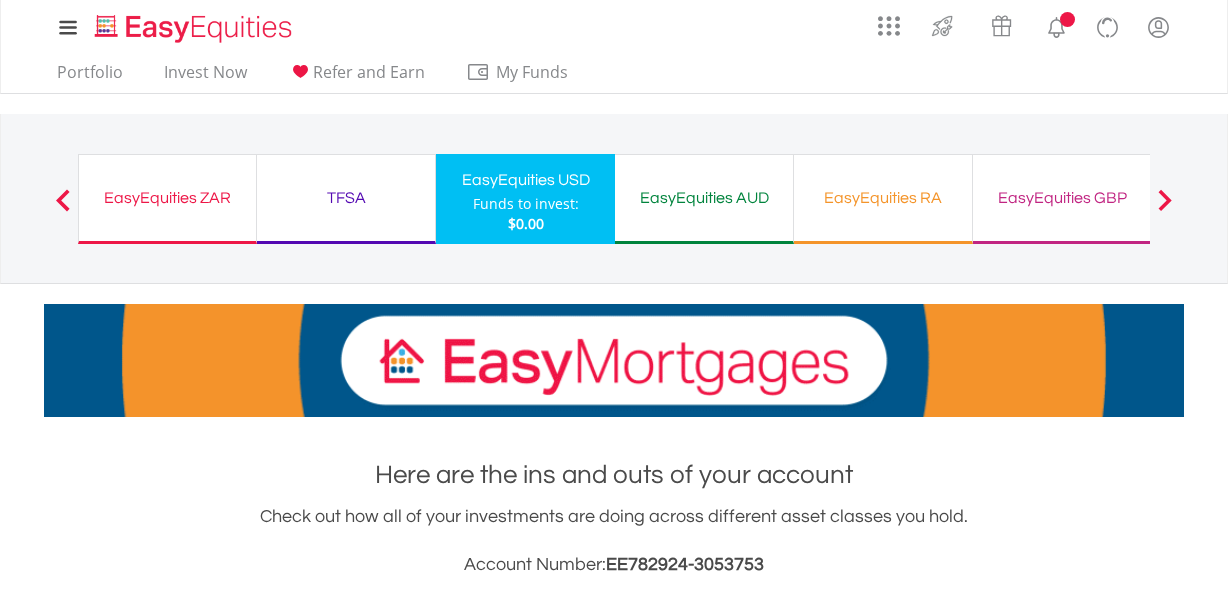 scroll, scrollTop: 0, scrollLeft: 0, axis: both 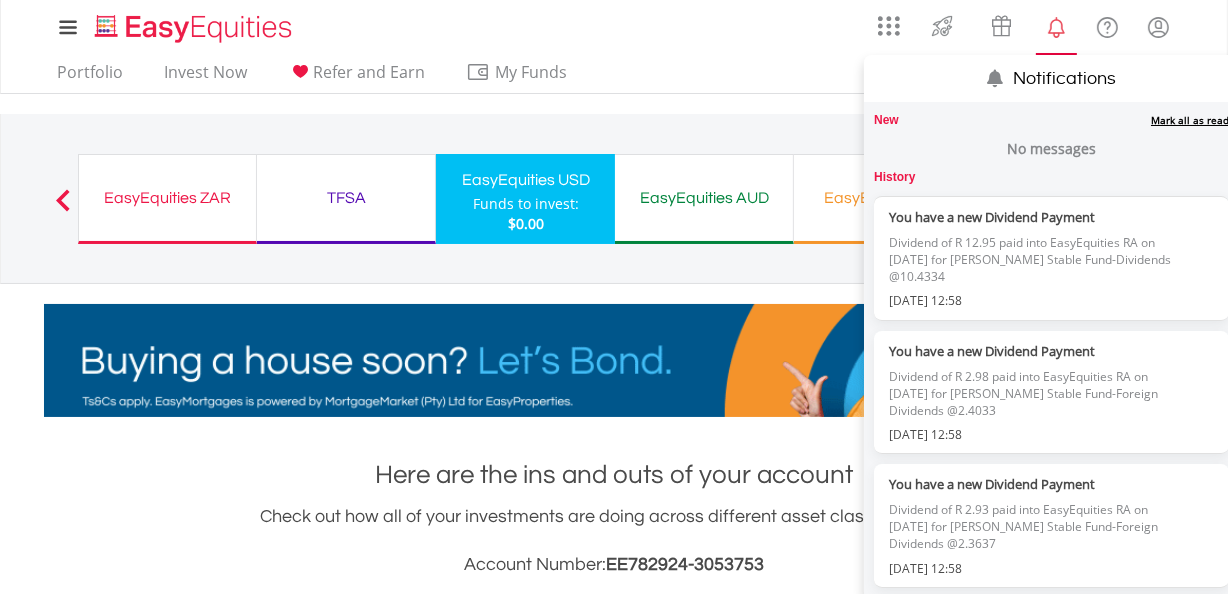 click on "Mark all as read" at bounding box center [1190, 120] 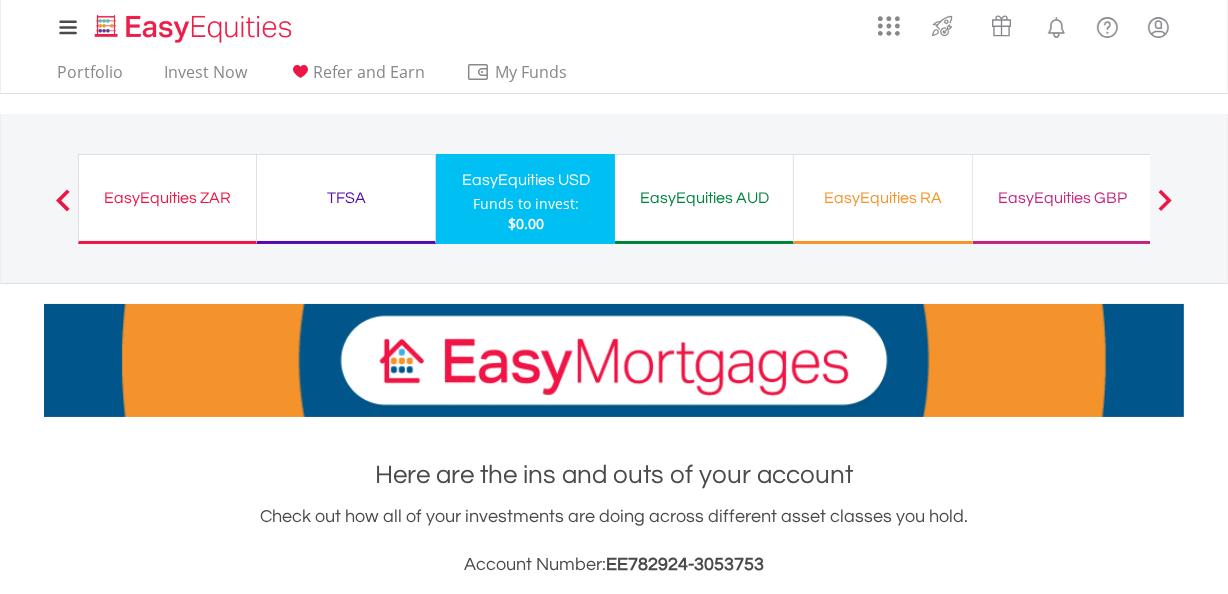 click on "TFSA" at bounding box center [346, 198] 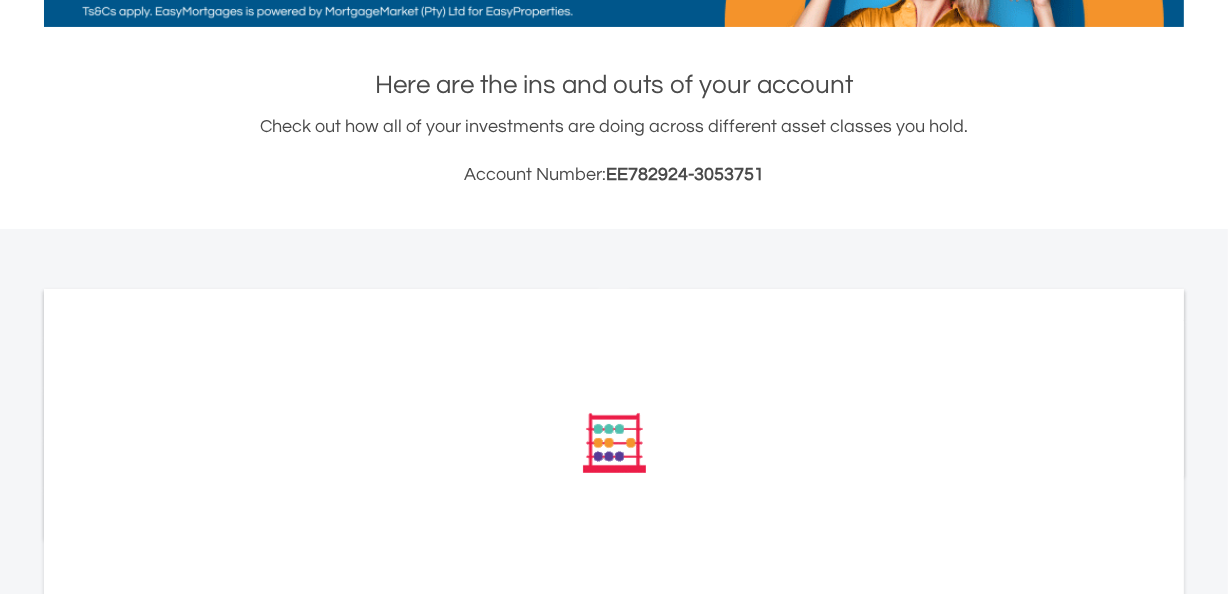 scroll, scrollTop: 545, scrollLeft: 0, axis: vertical 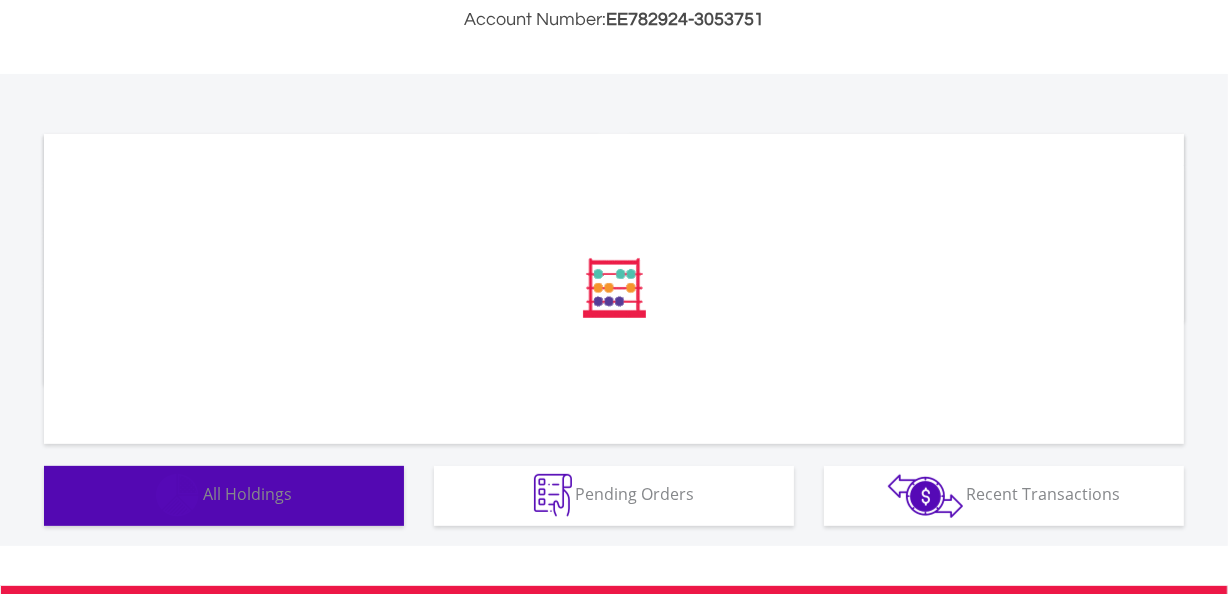 click on "All Holdings" at bounding box center [247, 494] 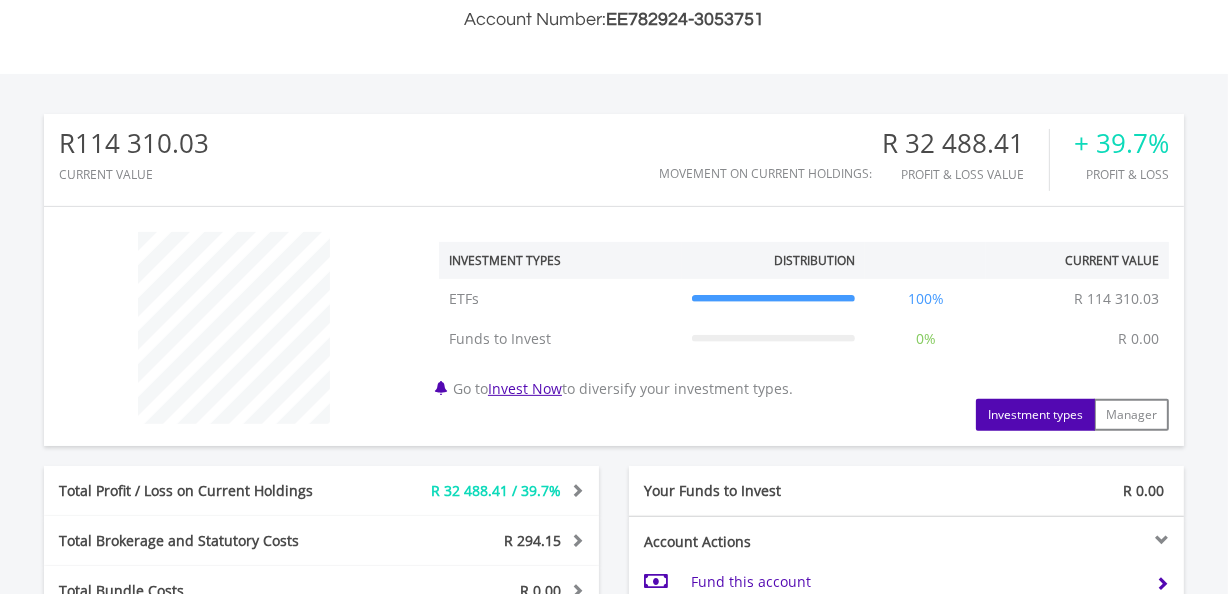 scroll, scrollTop: 999808, scrollLeft: 999620, axis: both 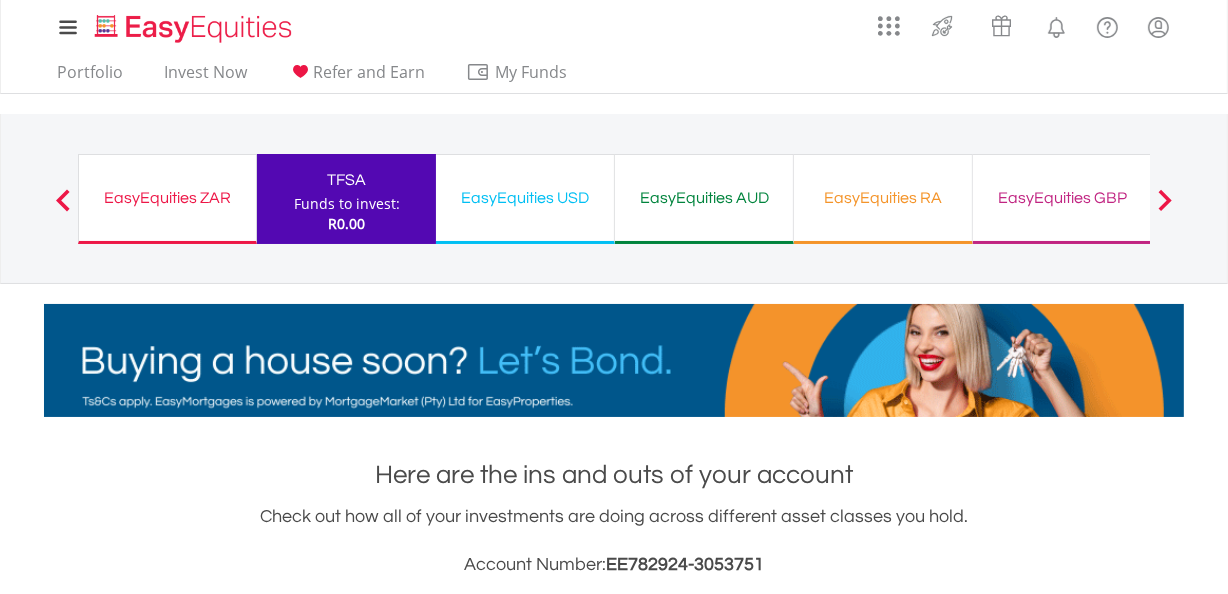 click on "EasyEquities ZAR
Funds to invest:
R0.00" at bounding box center (167, 199) 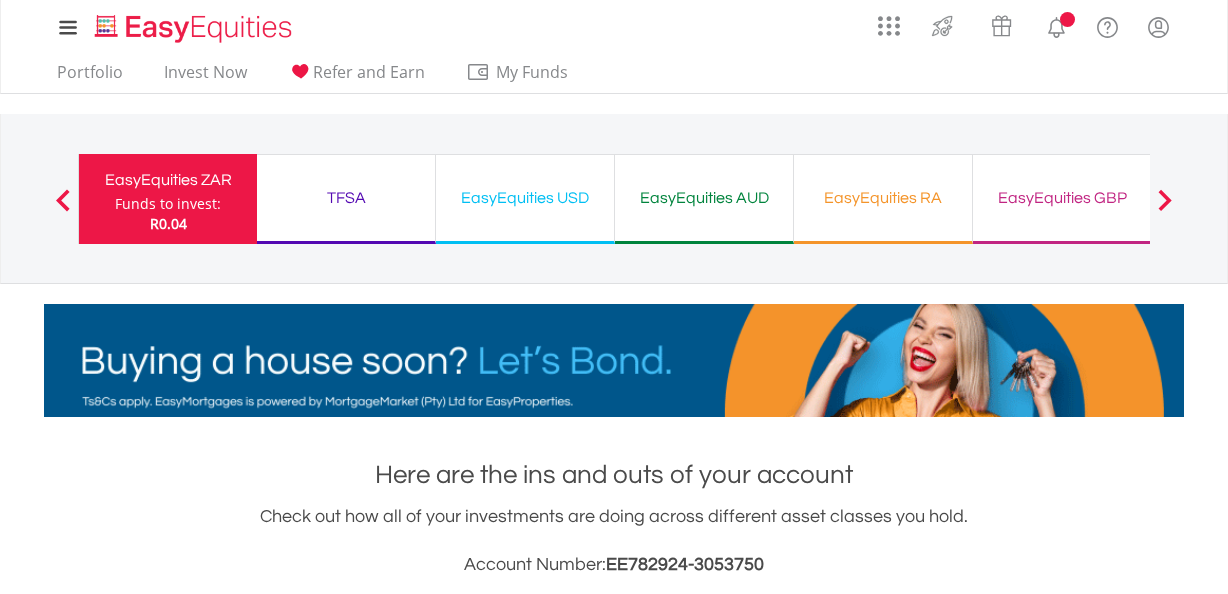 scroll, scrollTop: 0, scrollLeft: 0, axis: both 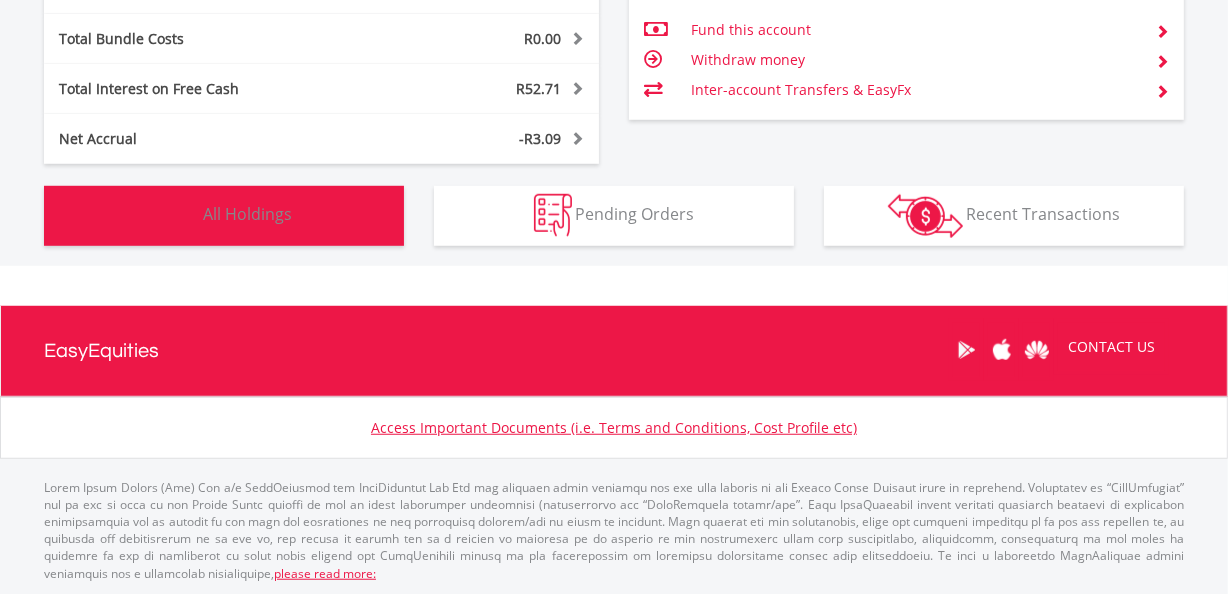 click on "All Holdings" at bounding box center [247, 214] 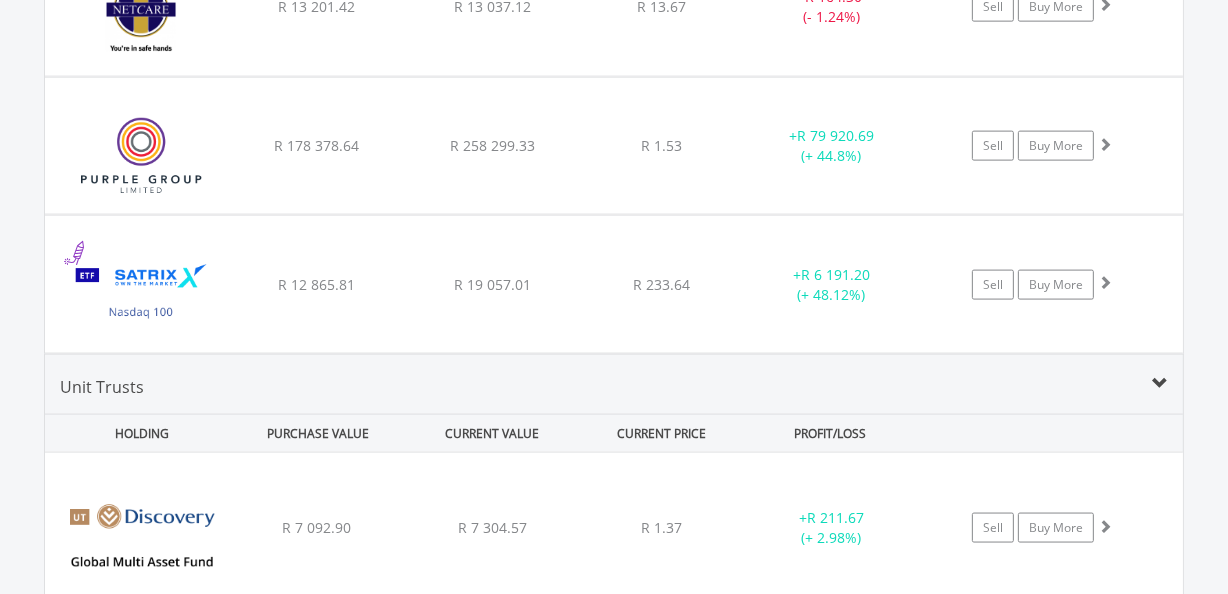 scroll, scrollTop: 2471, scrollLeft: 0, axis: vertical 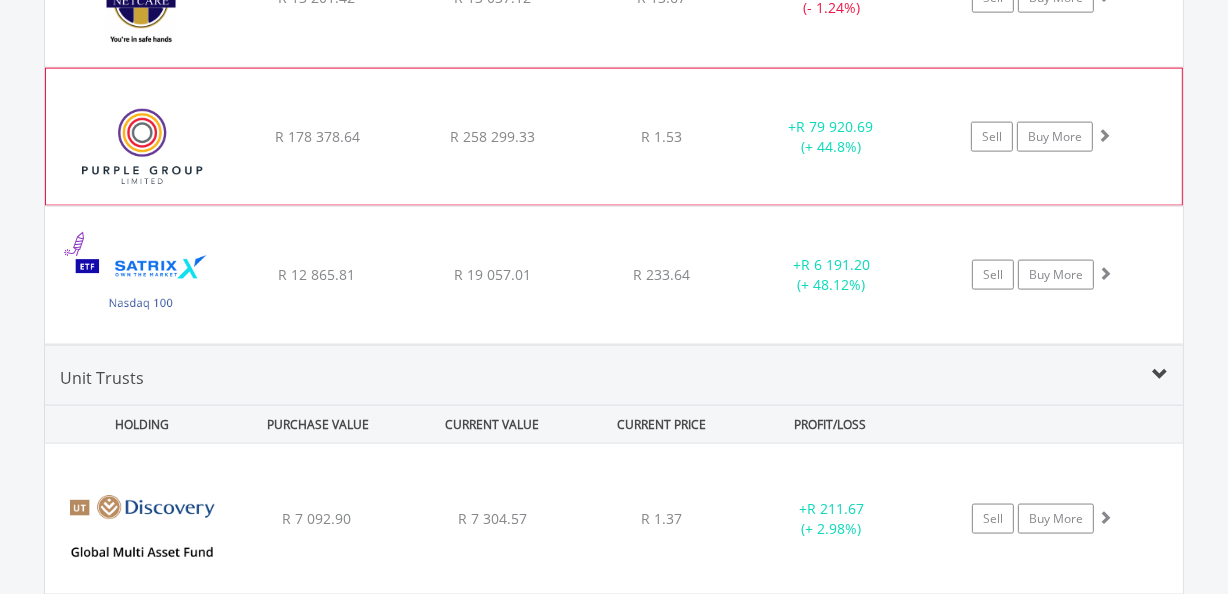 click on "﻿
Purple Group Limited
R 178 378.64
R 258 299.33
R 1.53
+  R 79 920.69 (+ 44.8%)
Sell
Buy More" at bounding box center (614, -740) 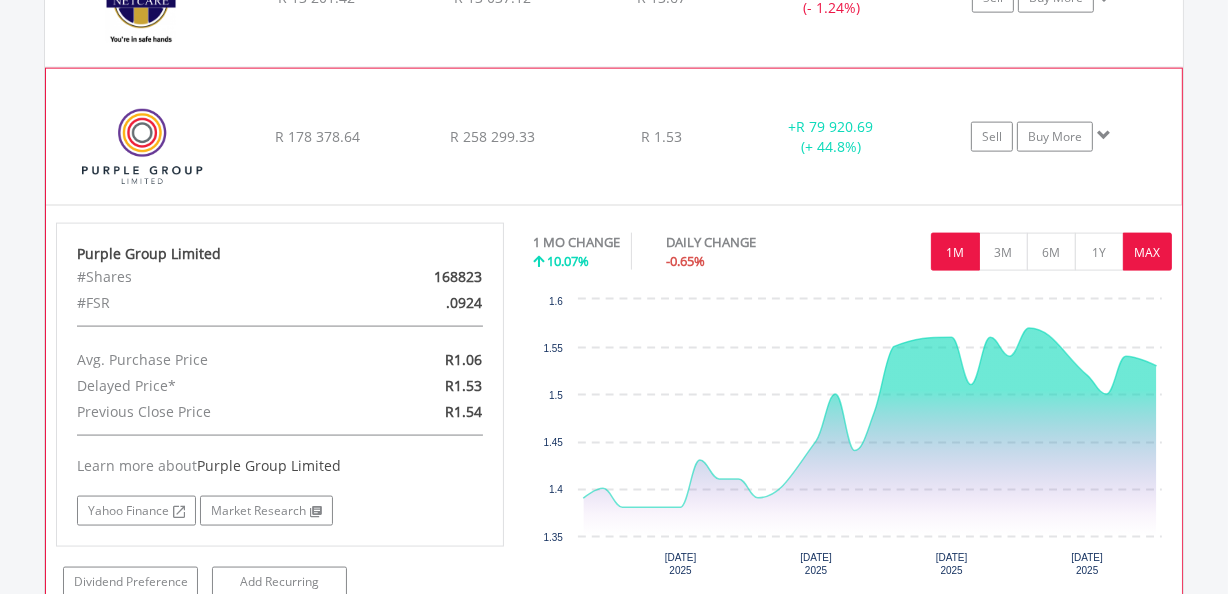 click on "MAX" at bounding box center (1147, 252) 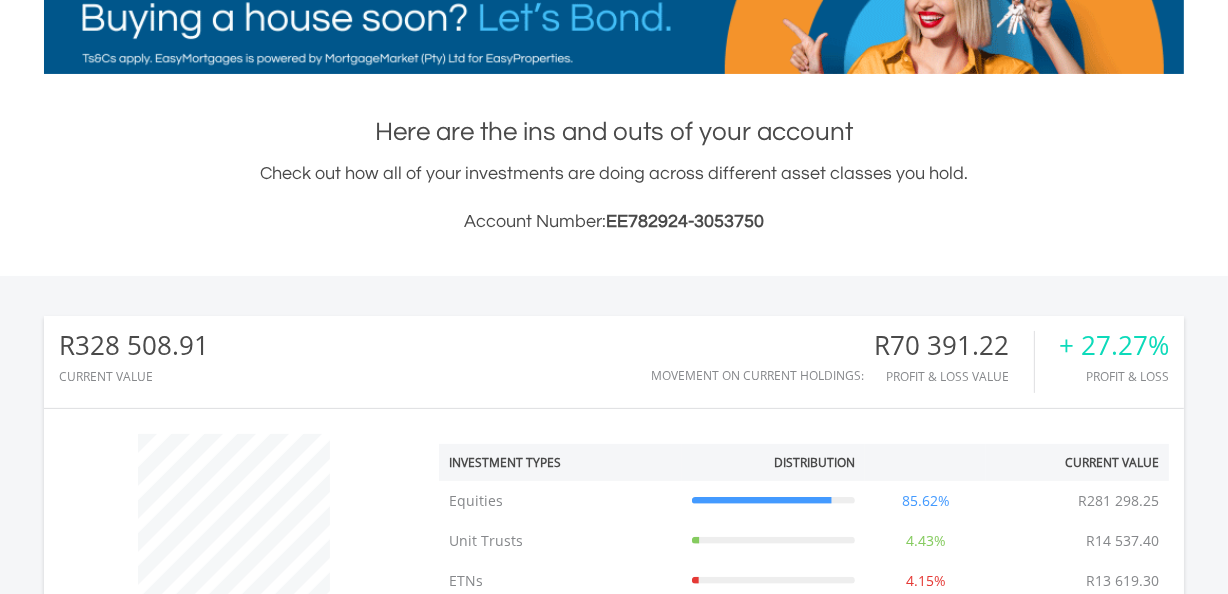 scroll, scrollTop: 0, scrollLeft: 0, axis: both 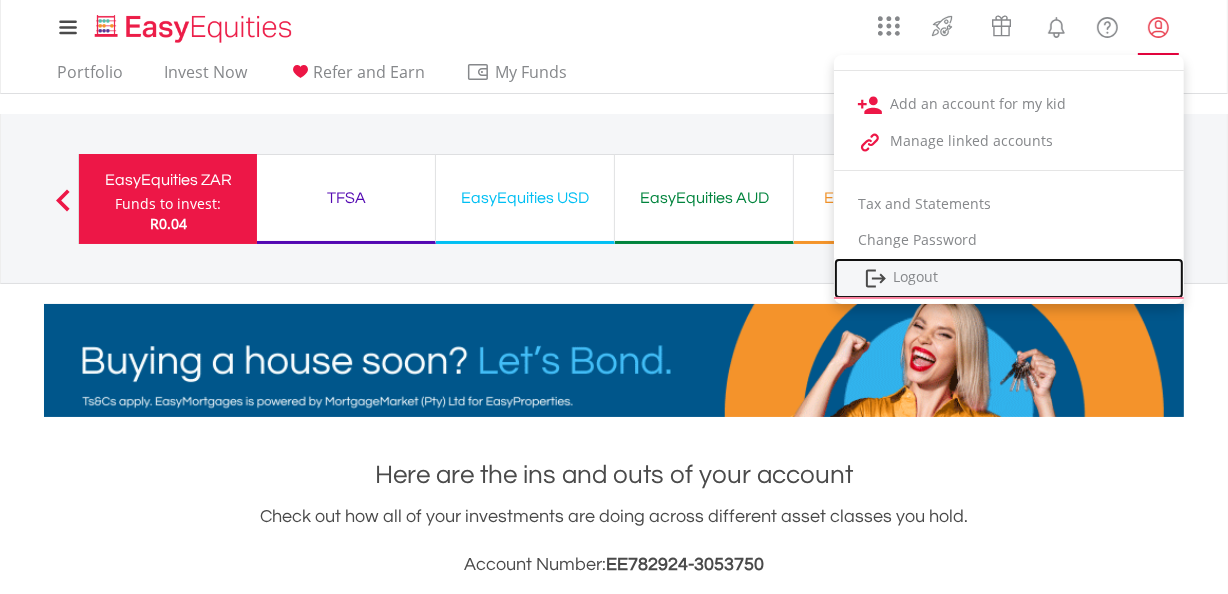 click on "Logout" at bounding box center [1009, 278] 